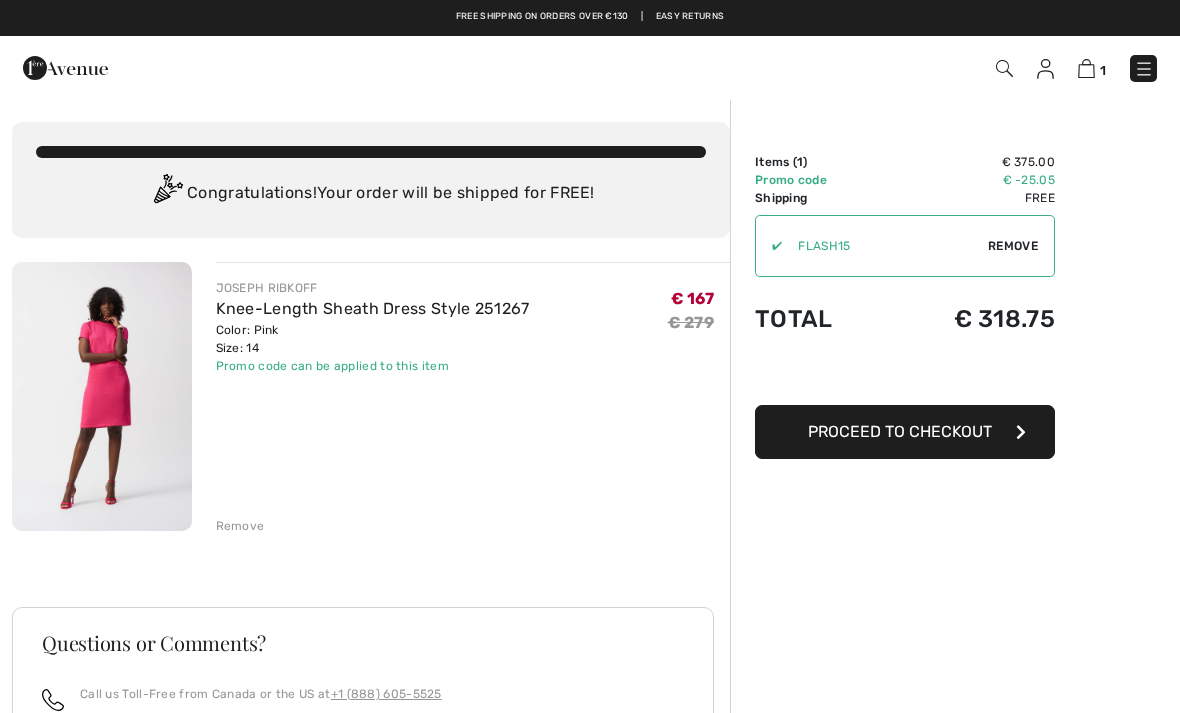 scroll, scrollTop: 0, scrollLeft: 0, axis: both 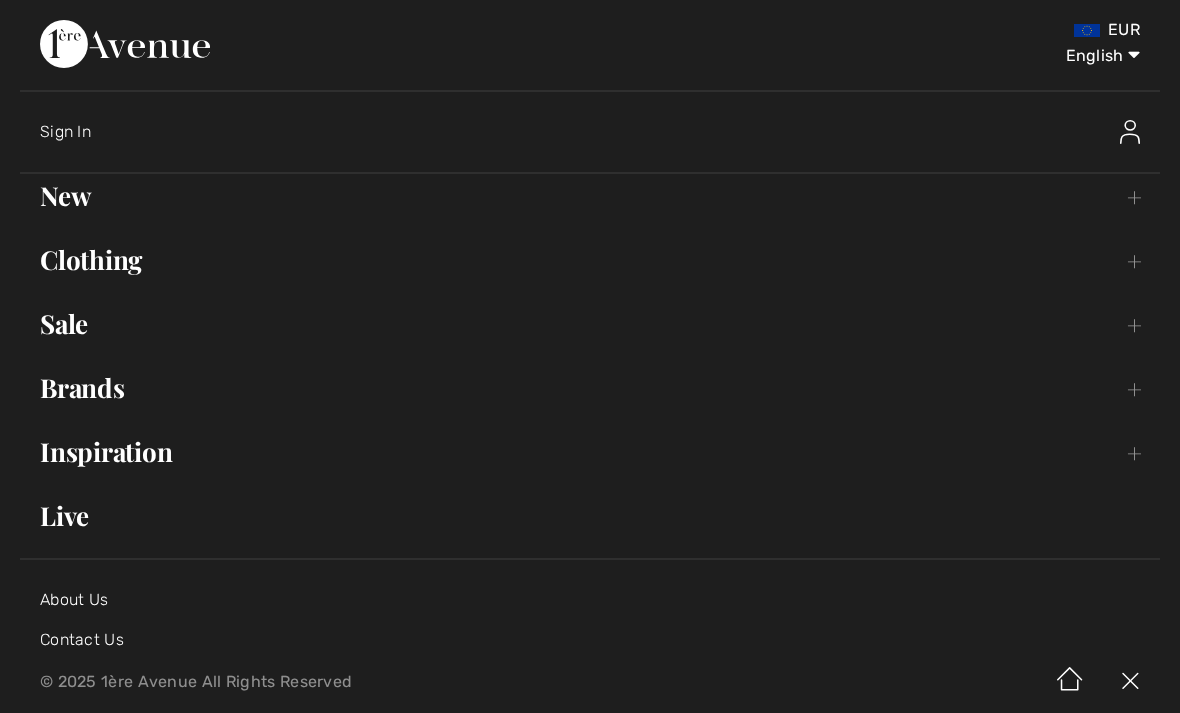click on "Sale Toggle submenu" at bounding box center (590, 324) 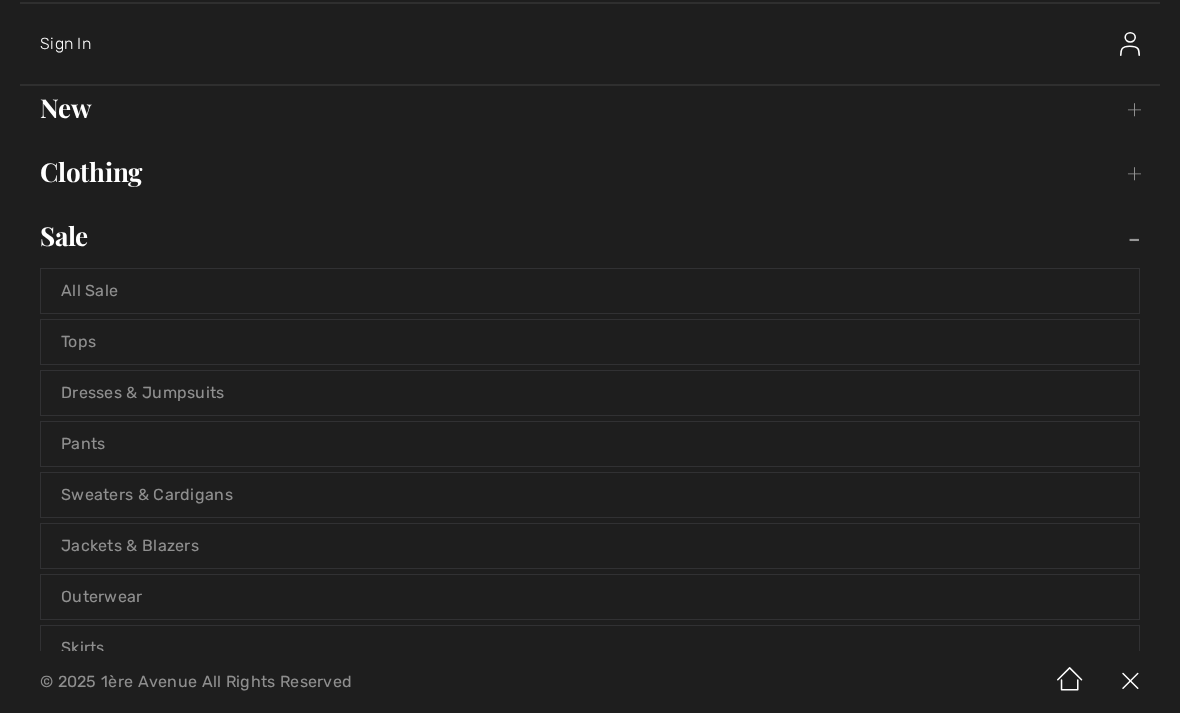 scroll, scrollTop: 86, scrollLeft: 0, axis: vertical 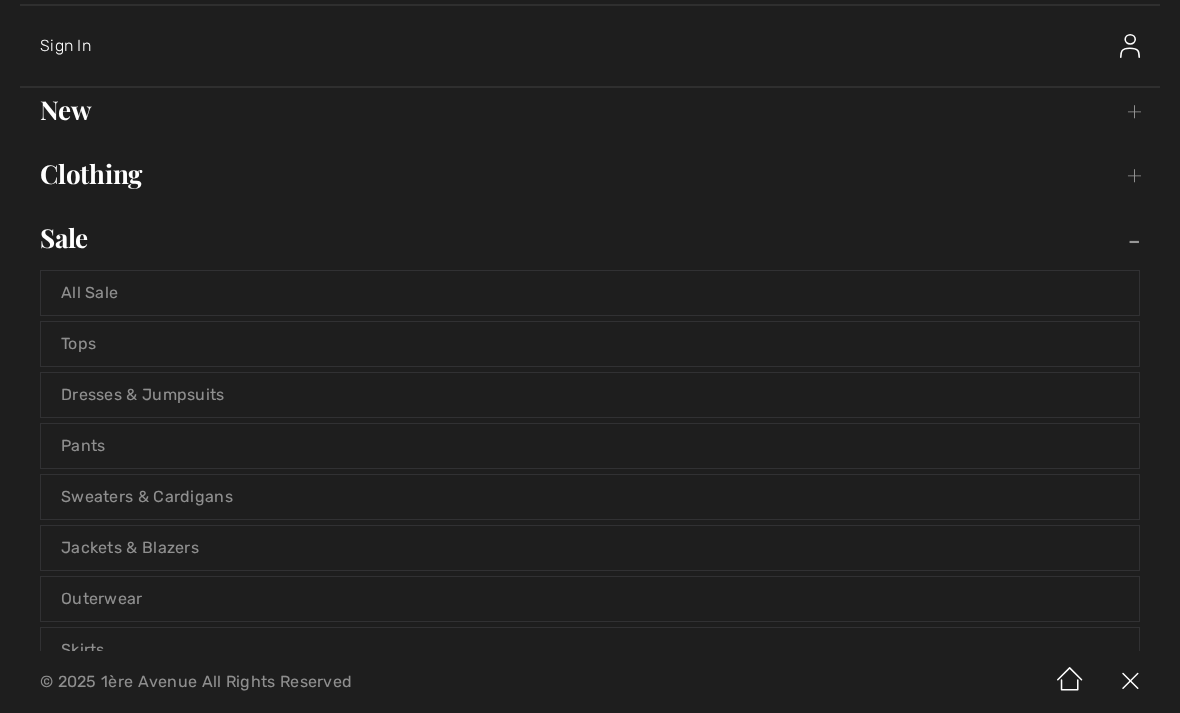 click on "Dresses & Jumpsuits" at bounding box center [590, 395] 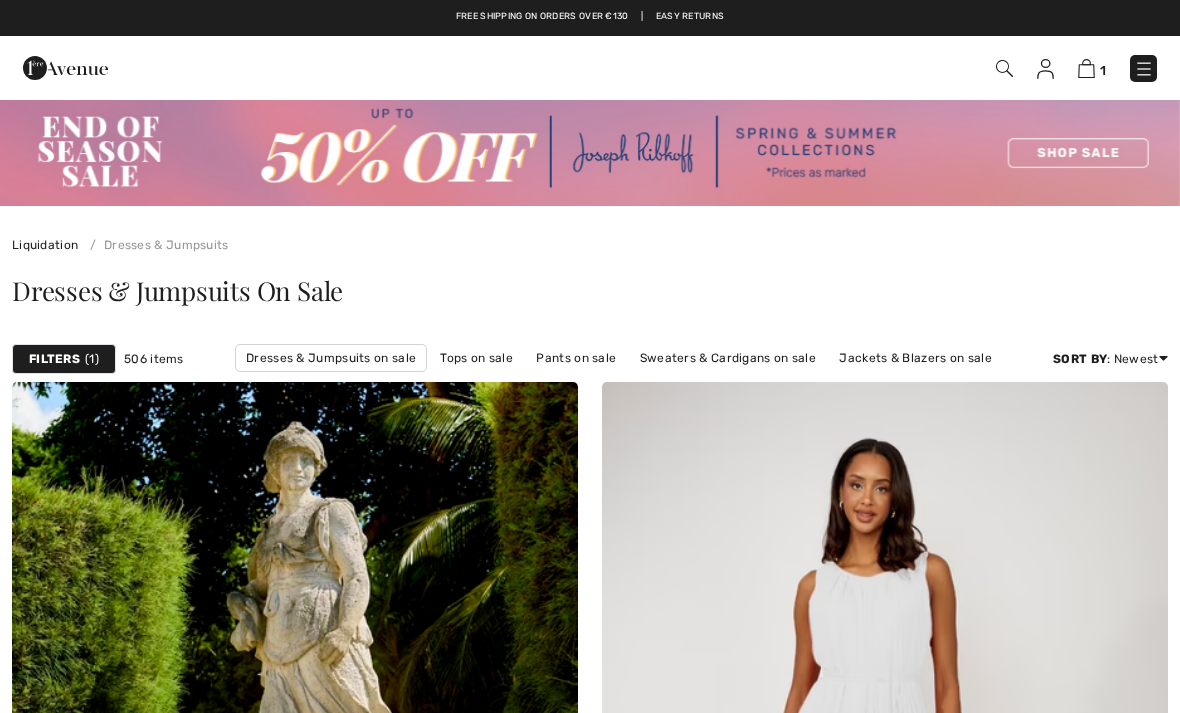 scroll, scrollTop: 0, scrollLeft: 0, axis: both 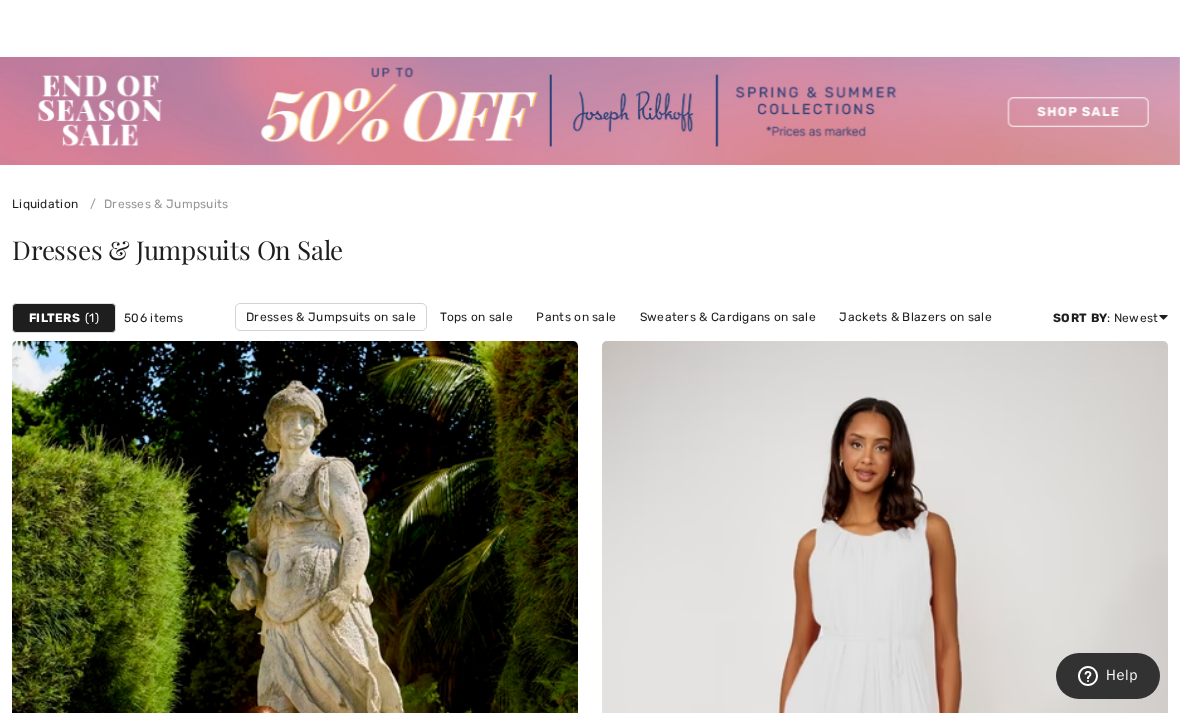 click on "1" at bounding box center [92, 318] 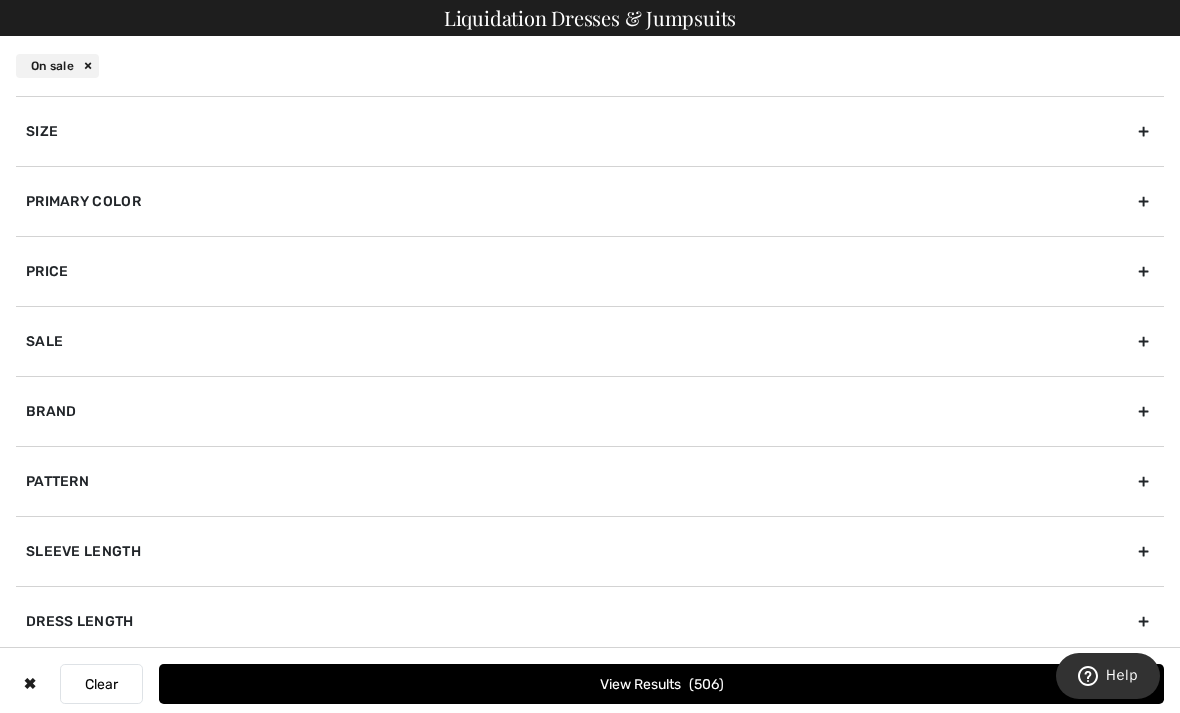 click on "Primary Color" at bounding box center (590, 201) 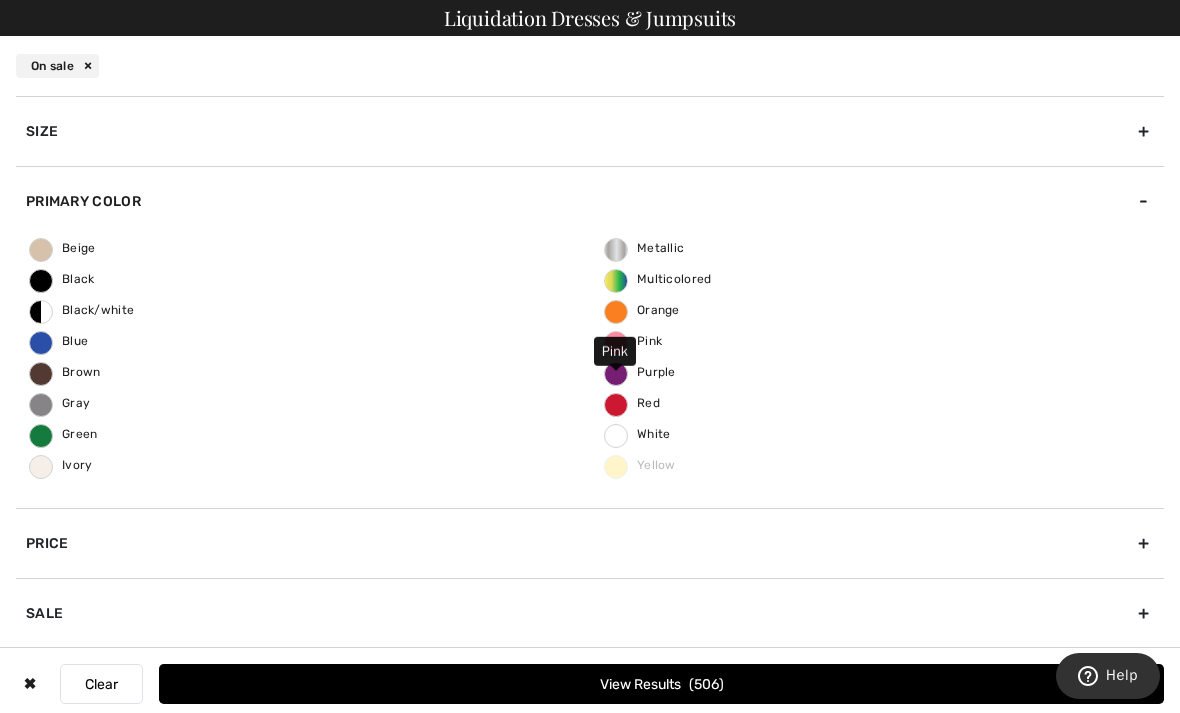 click on "Pink" at bounding box center [633, 341] 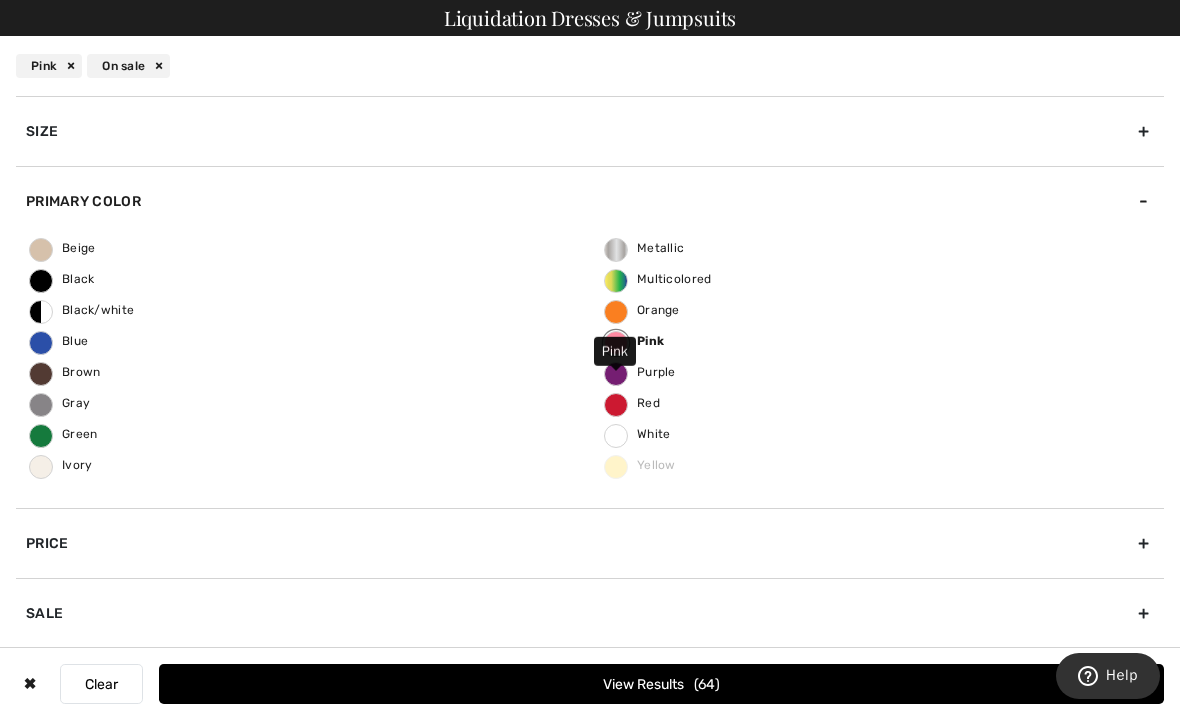 click on "View Results 64" at bounding box center (661, 684) 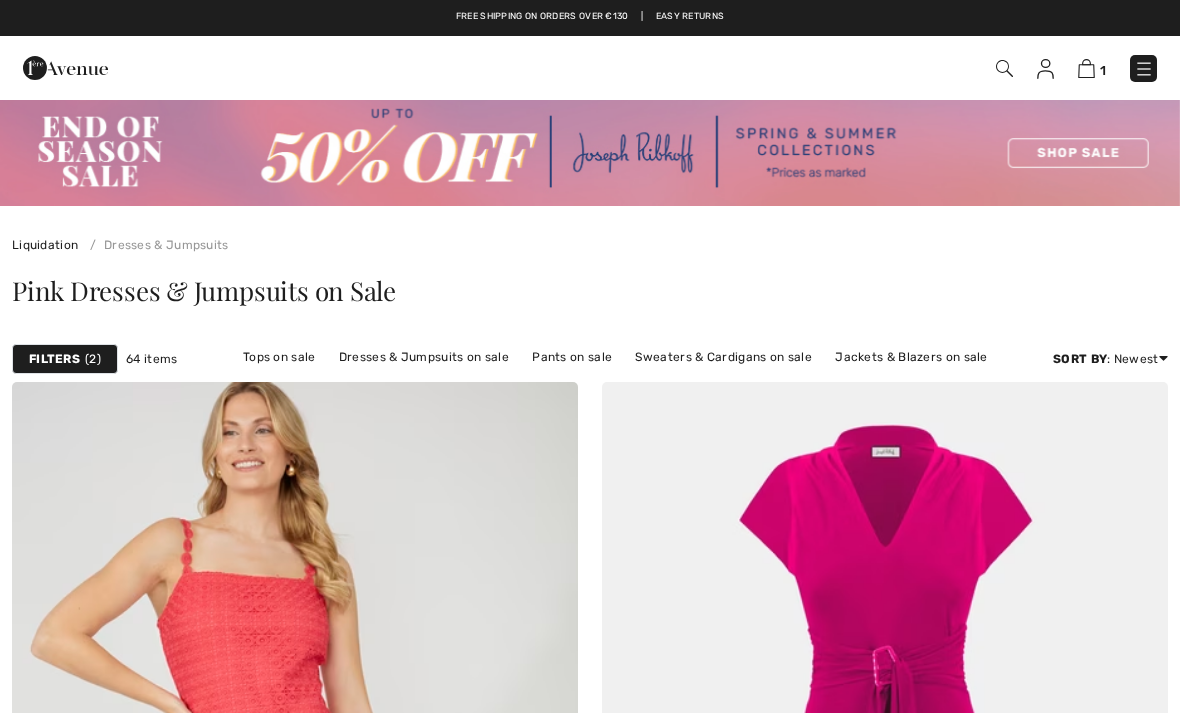 scroll, scrollTop: 0, scrollLeft: 0, axis: both 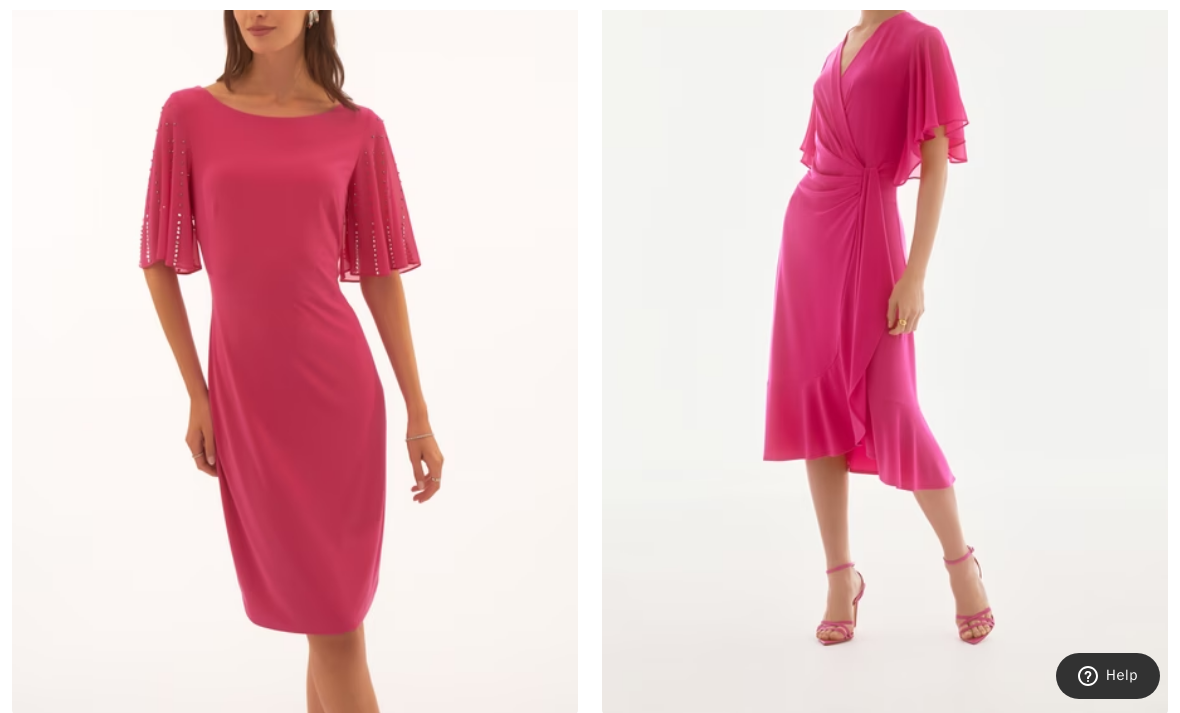 click at bounding box center [295, 290] 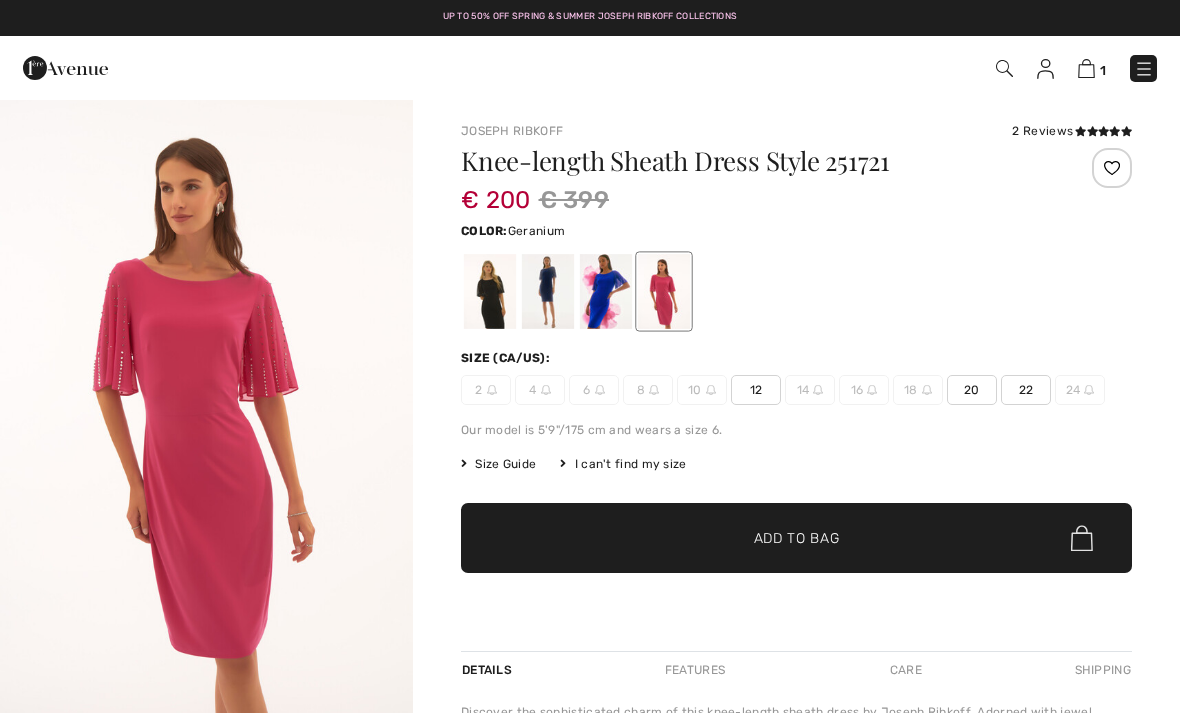 scroll, scrollTop: 0, scrollLeft: 0, axis: both 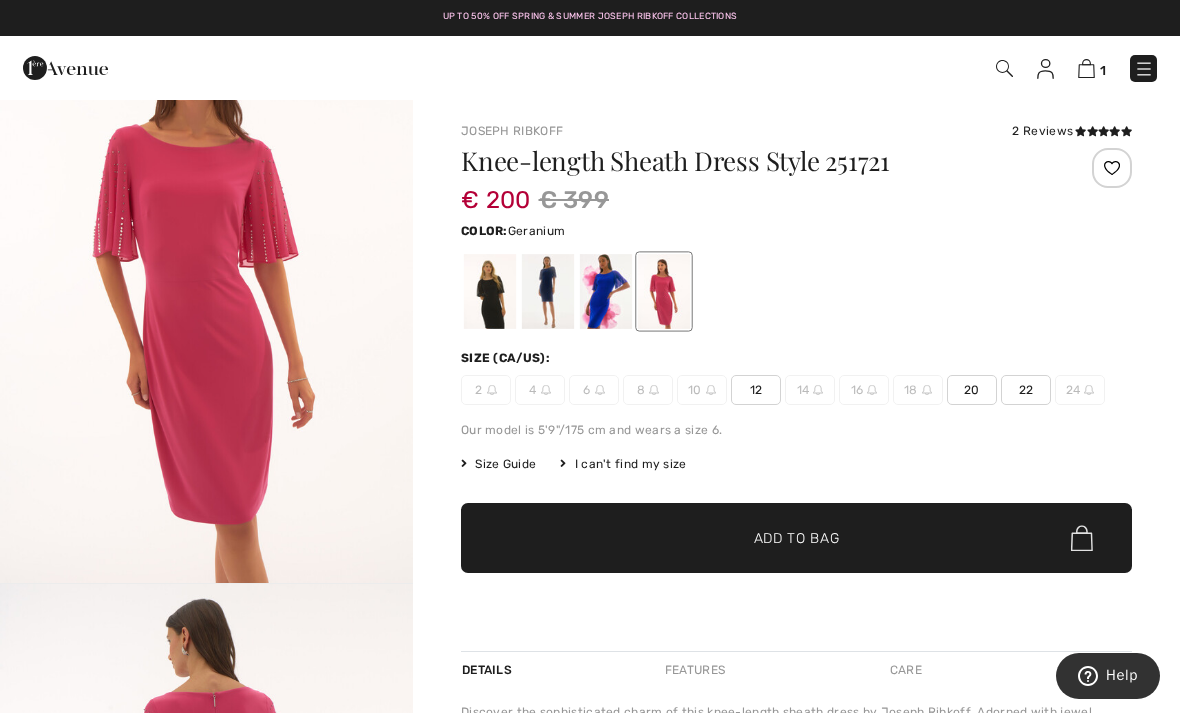click on "14" at bounding box center (810, 390) 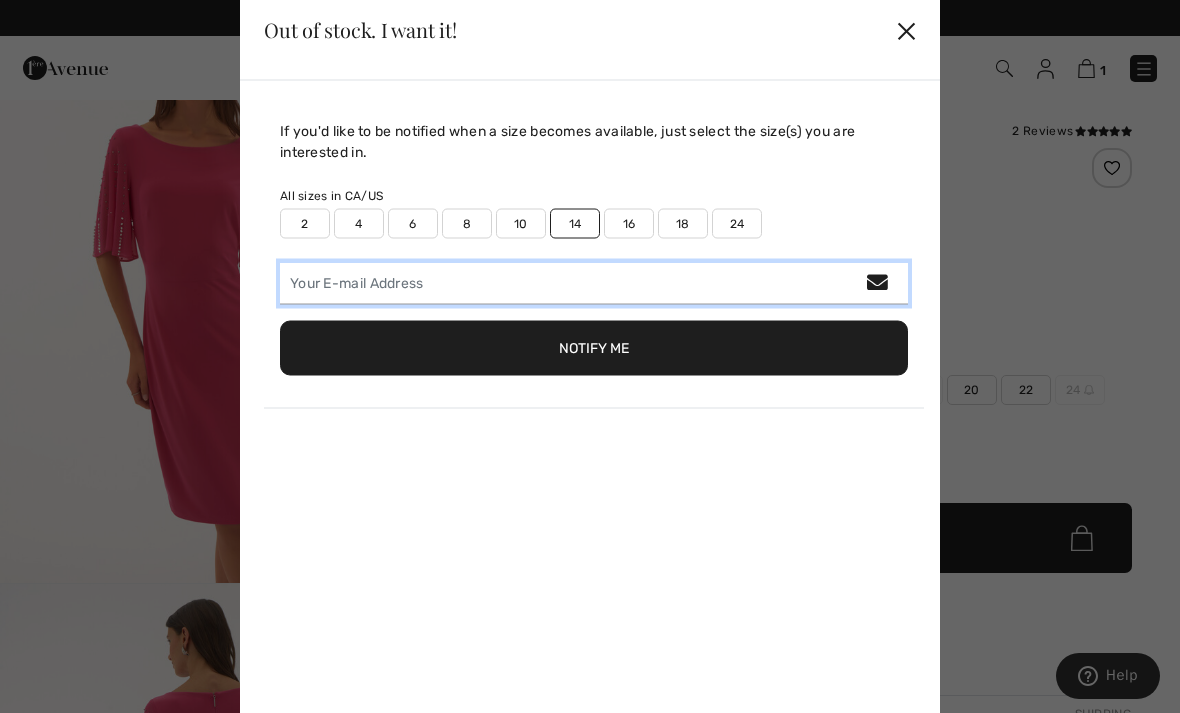 click at bounding box center [594, 283] 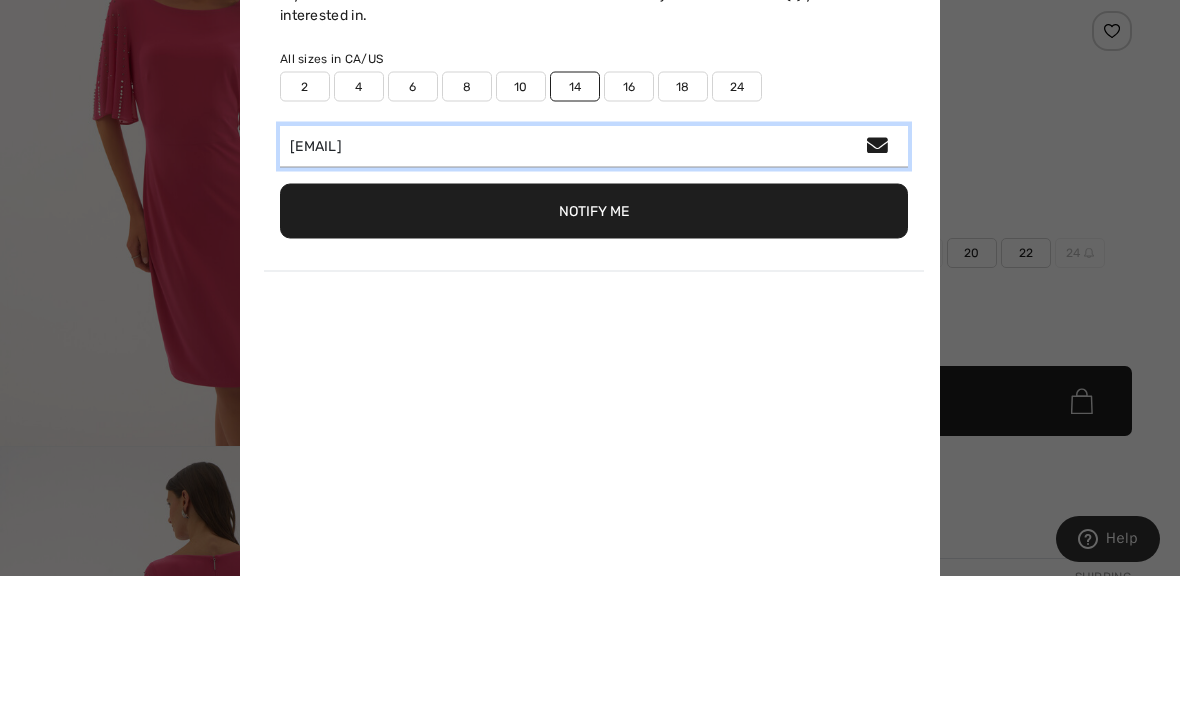 type on "[EMAIL]" 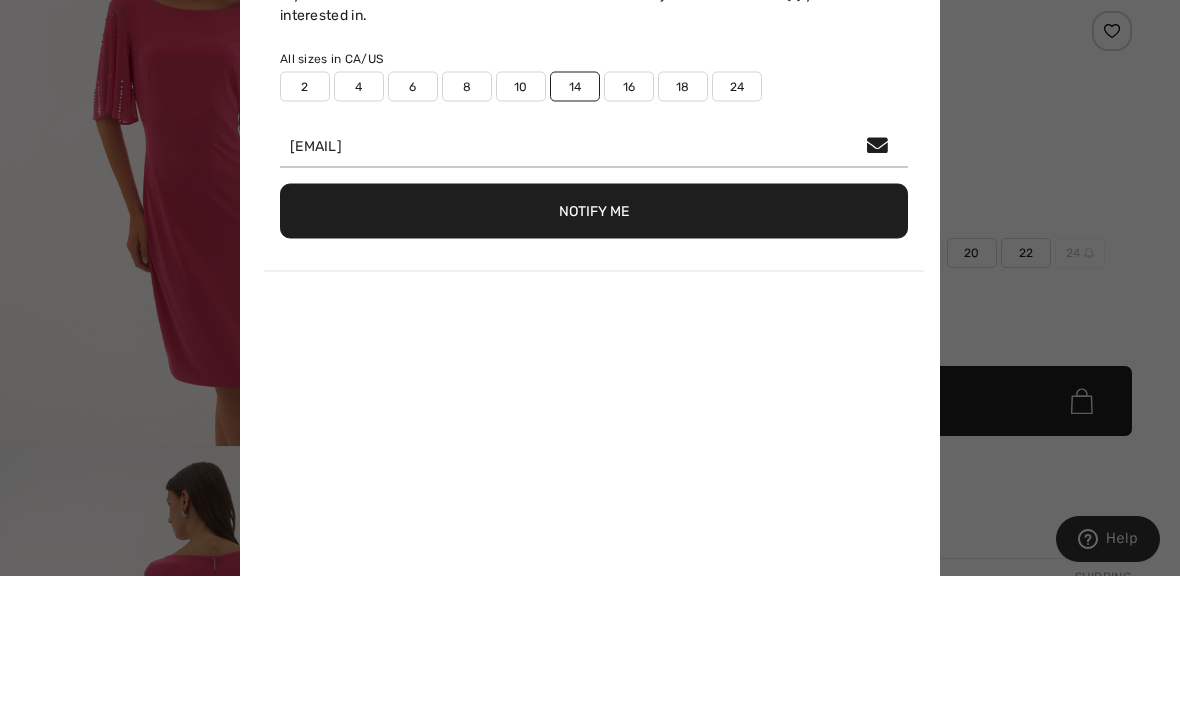 click on "Notify Me" at bounding box center (594, 347) 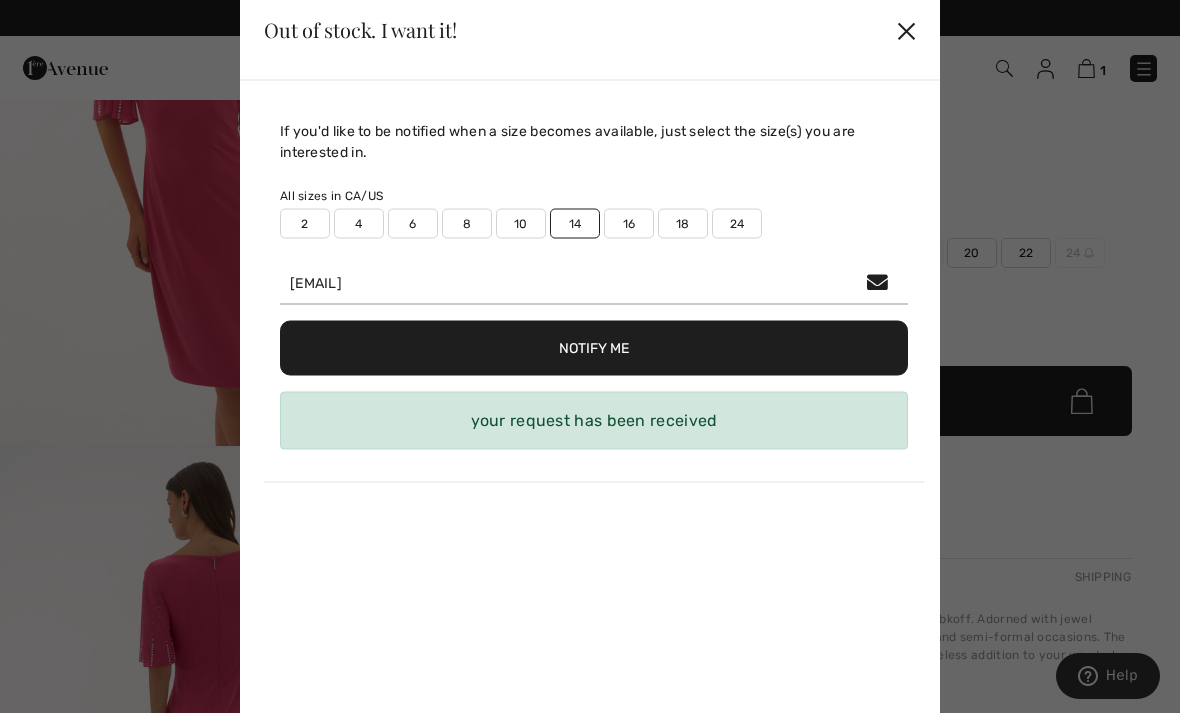 click on "✕" at bounding box center (906, 30) 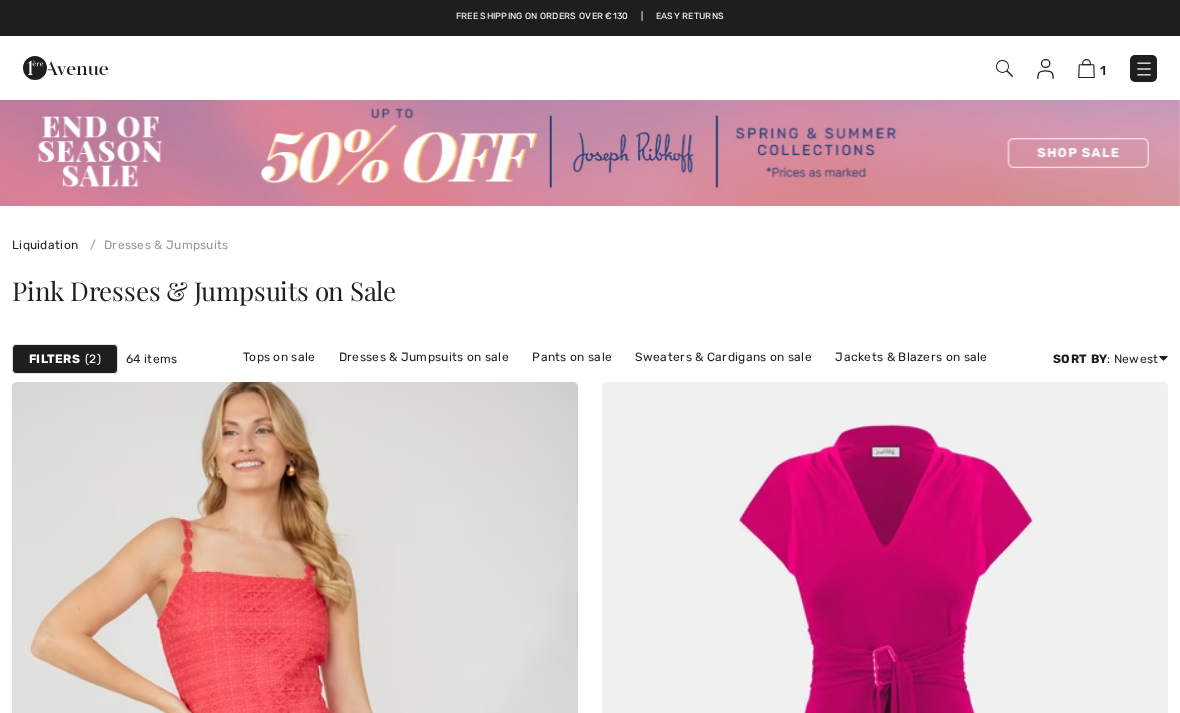 scroll, scrollTop: 5384, scrollLeft: 0, axis: vertical 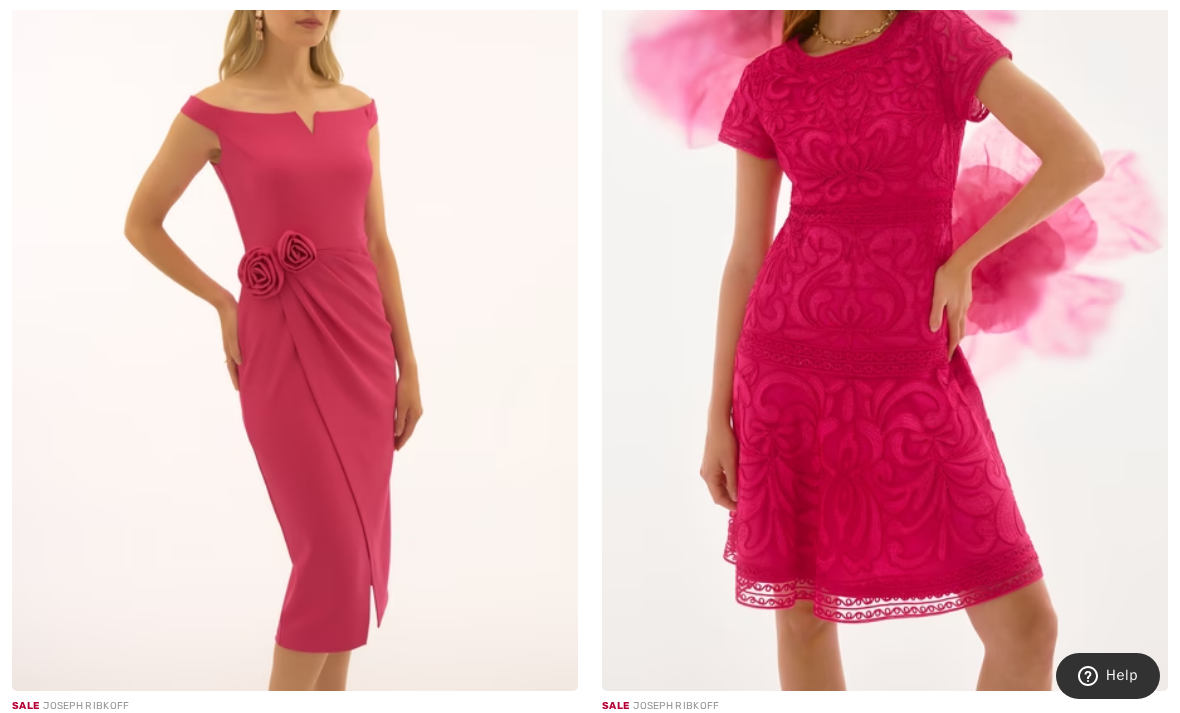 click at bounding box center (885, 266) 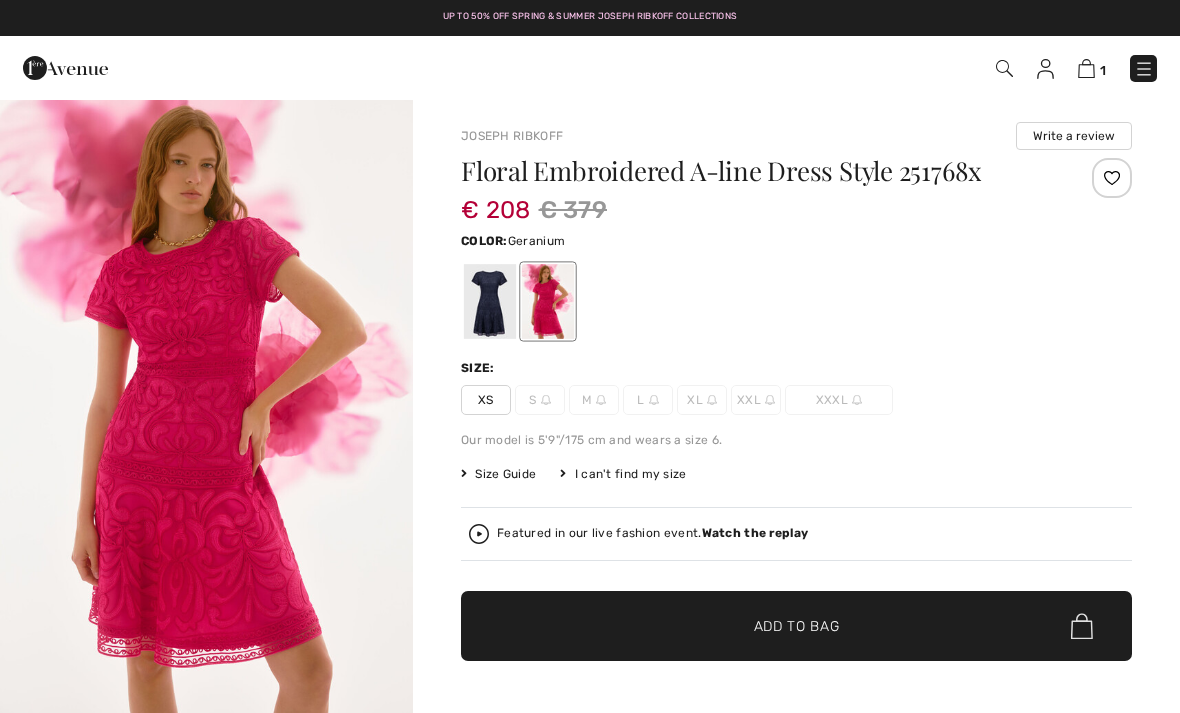 scroll, scrollTop: 0, scrollLeft: 0, axis: both 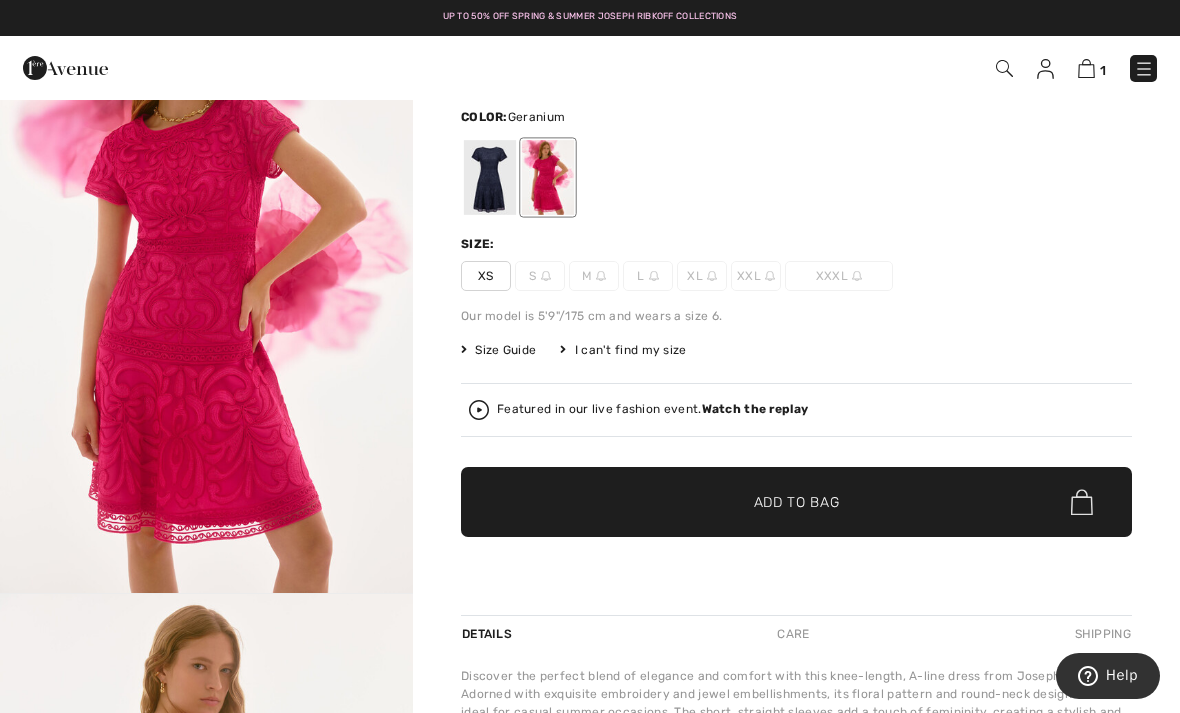 click on "XL" at bounding box center [702, 276] 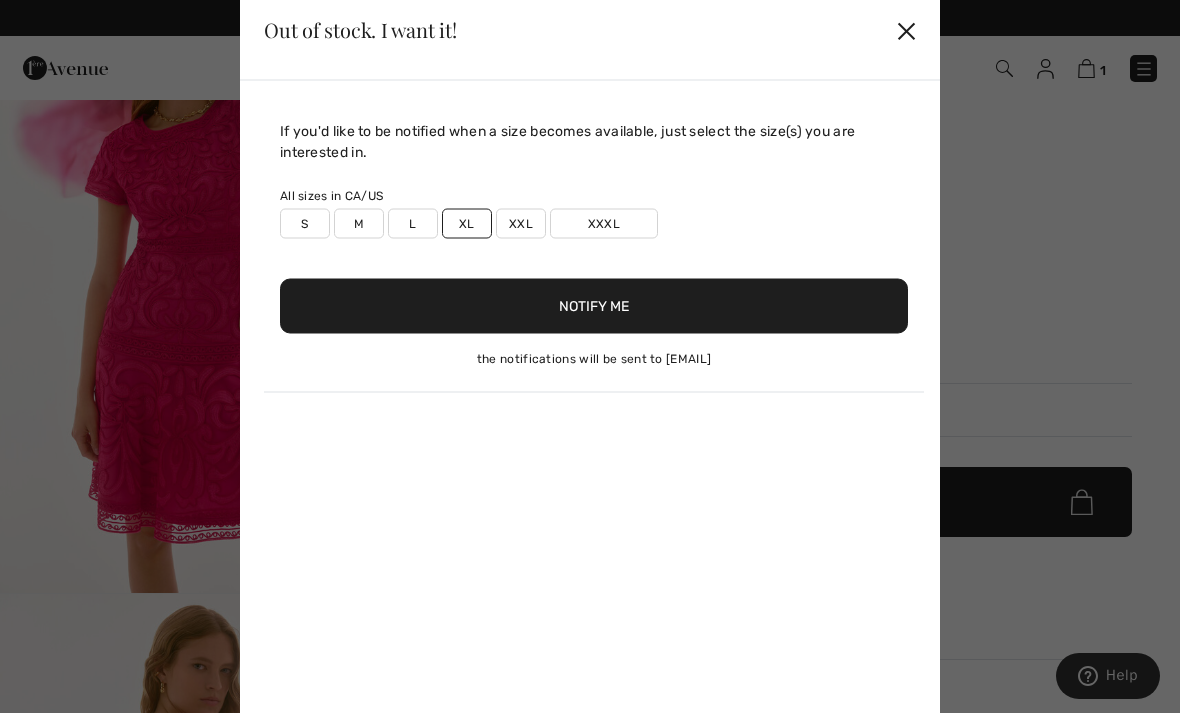 click on "Notify Me" at bounding box center [594, 305] 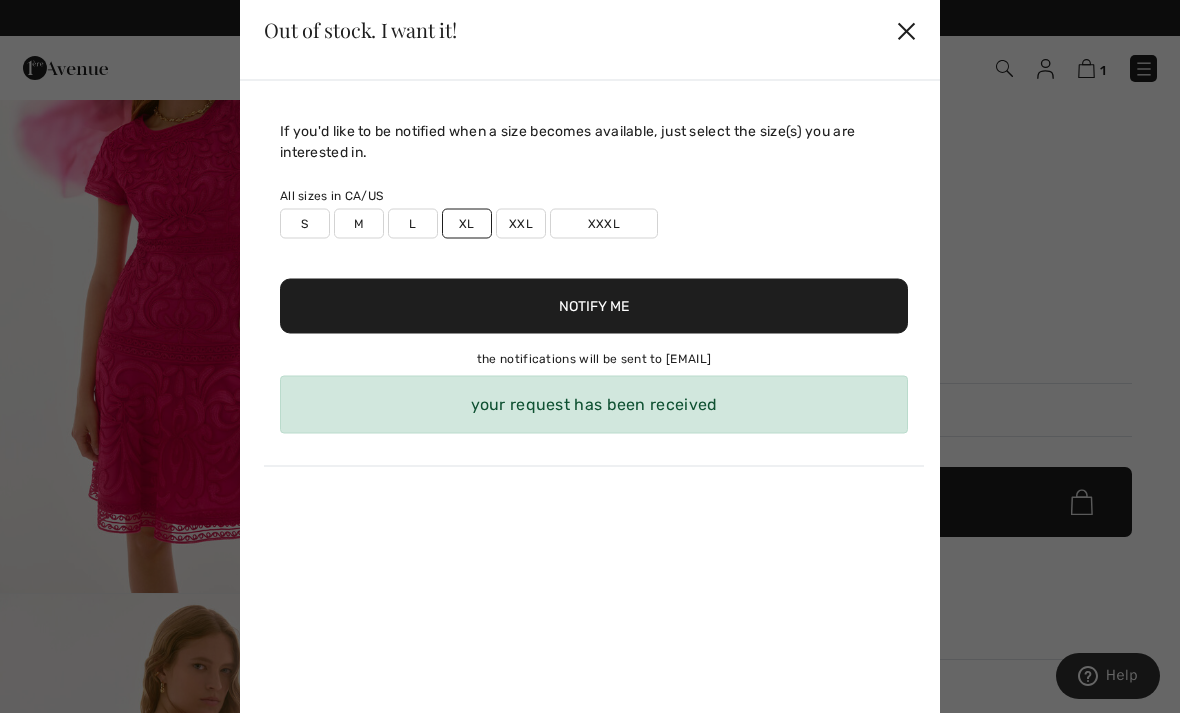 click on "✕" at bounding box center (906, 30) 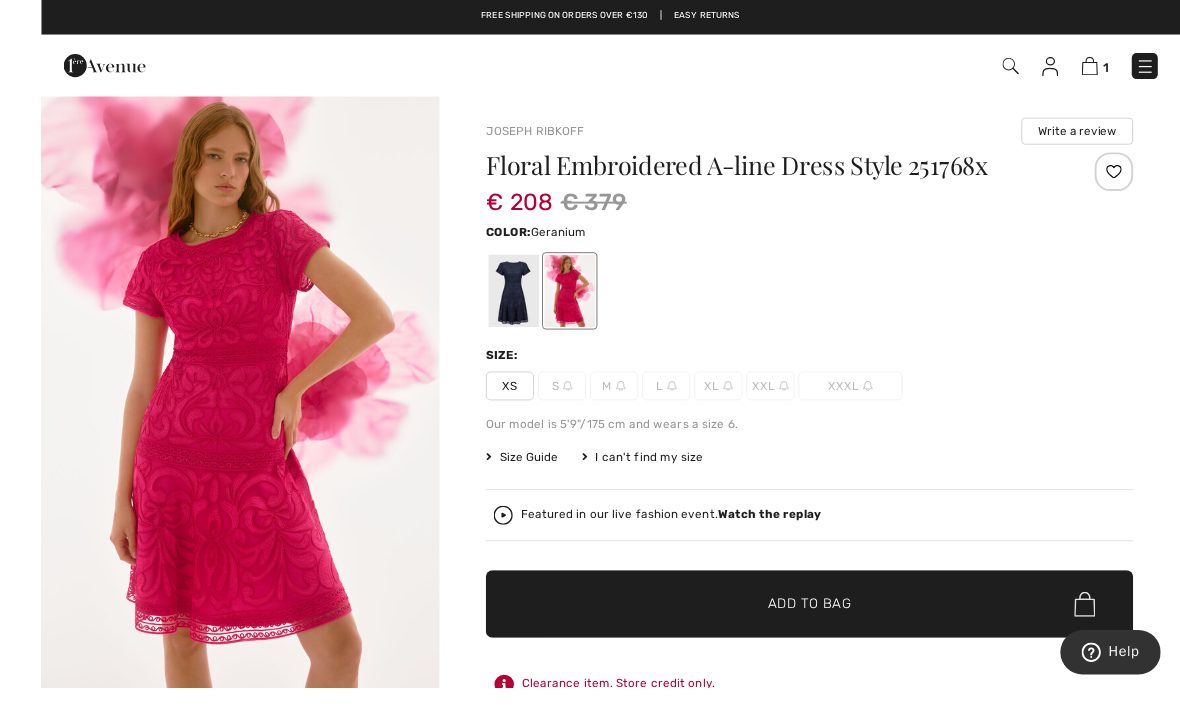 scroll, scrollTop: 36, scrollLeft: 0, axis: vertical 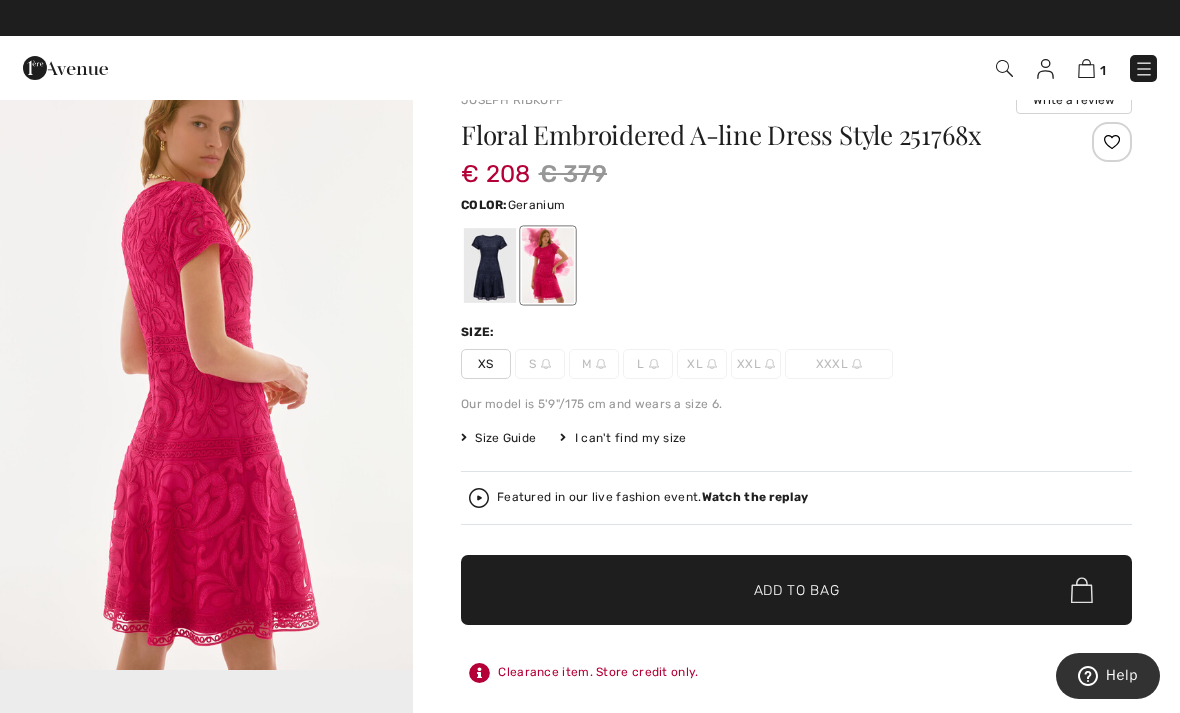 click at bounding box center [206, 361] 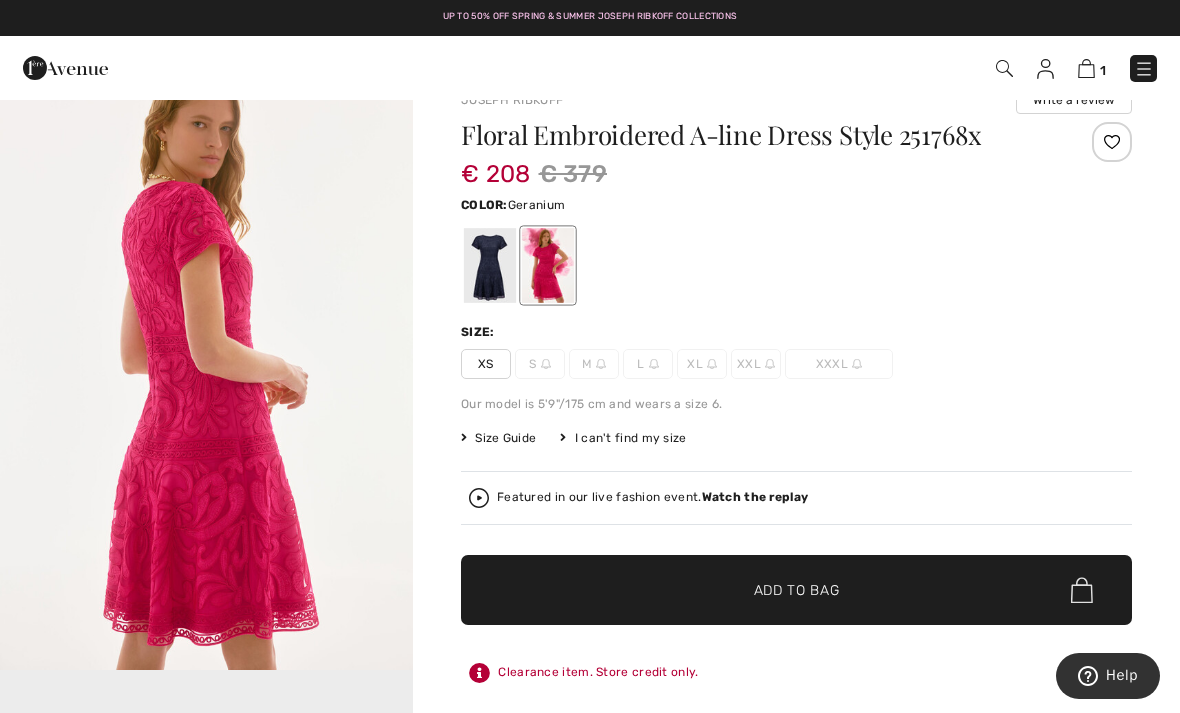scroll, scrollTop: 0, scrollLeft: 0, axis: both 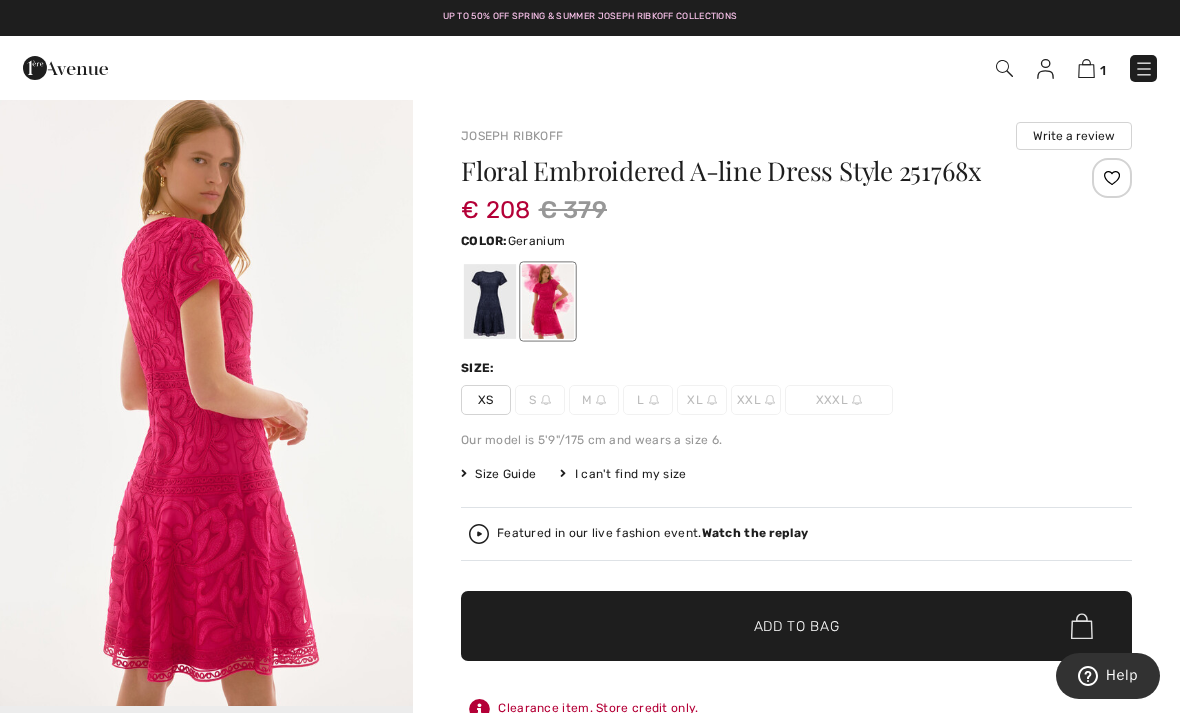 click at bounding box center [1086, 68] 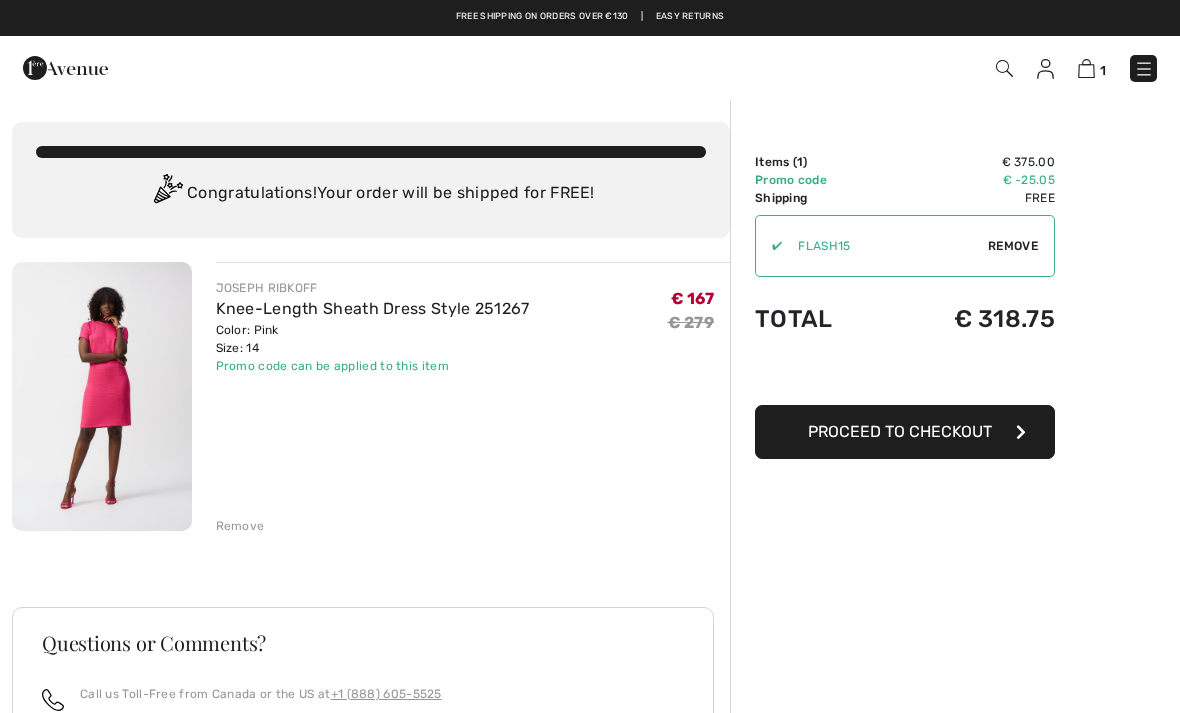 scroll, scrollTop: 0, scrollLeft: 0, axis: both 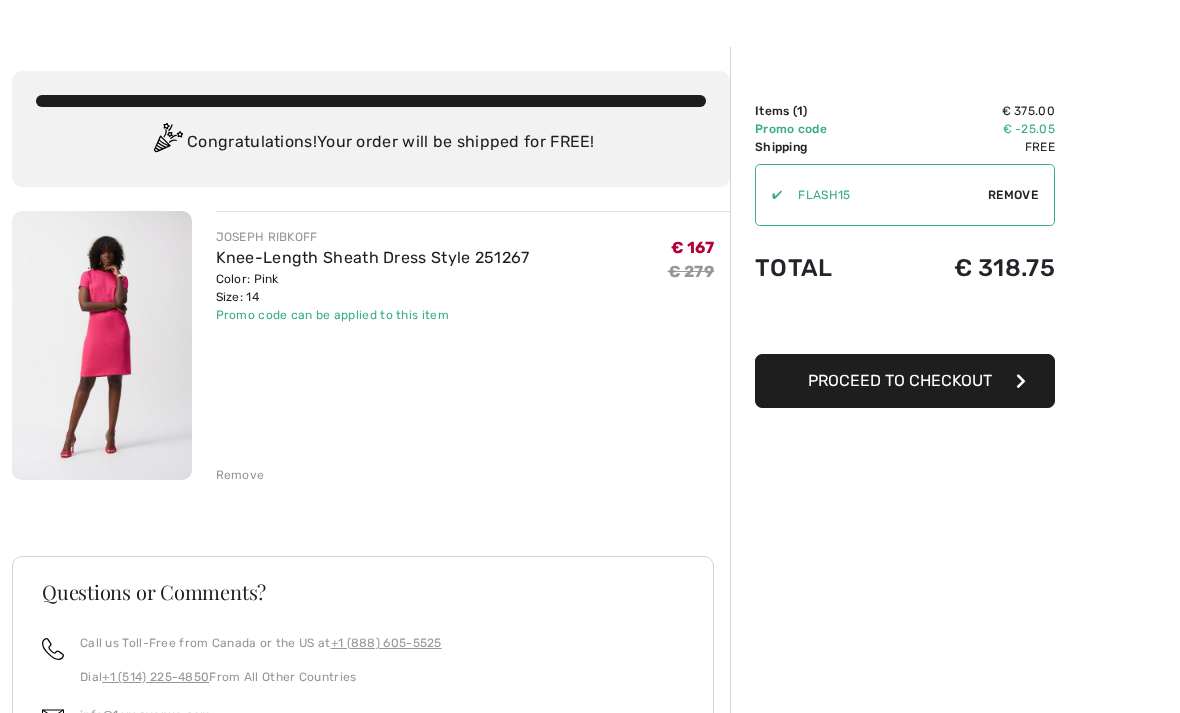 click on "Proceed to Checkout" at bounding box center [900, 380] 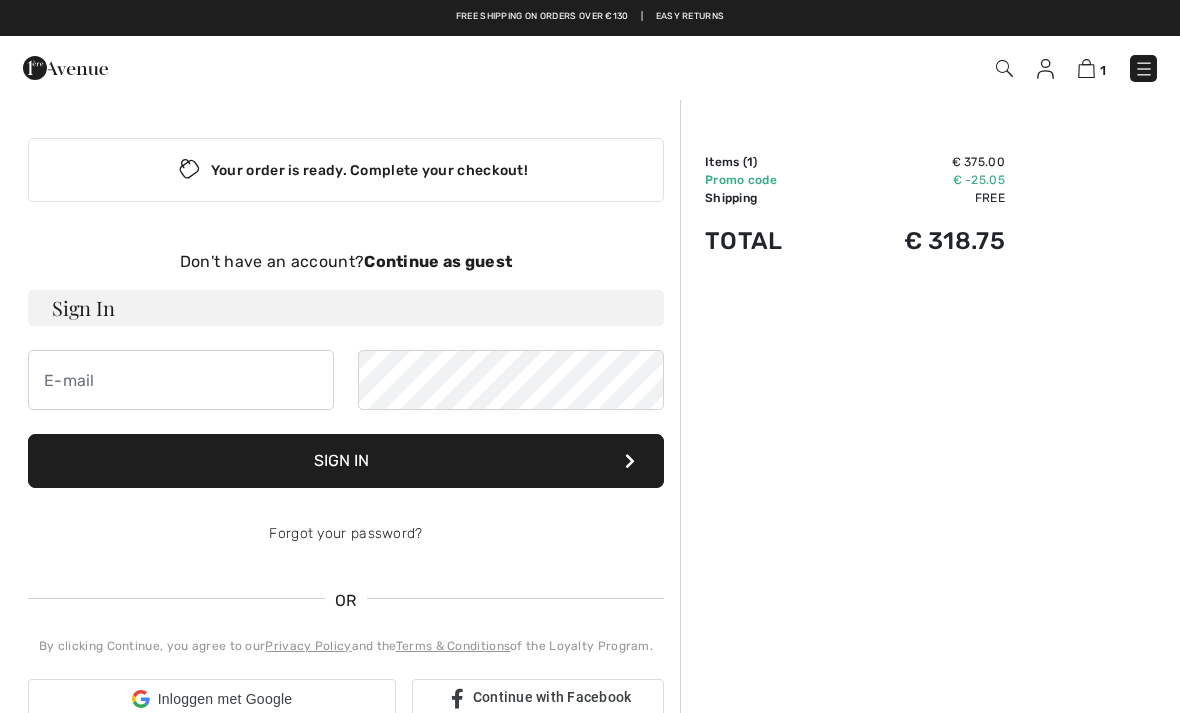 scroll, scrollTop: 0, scrollLeft: 0, axis: both 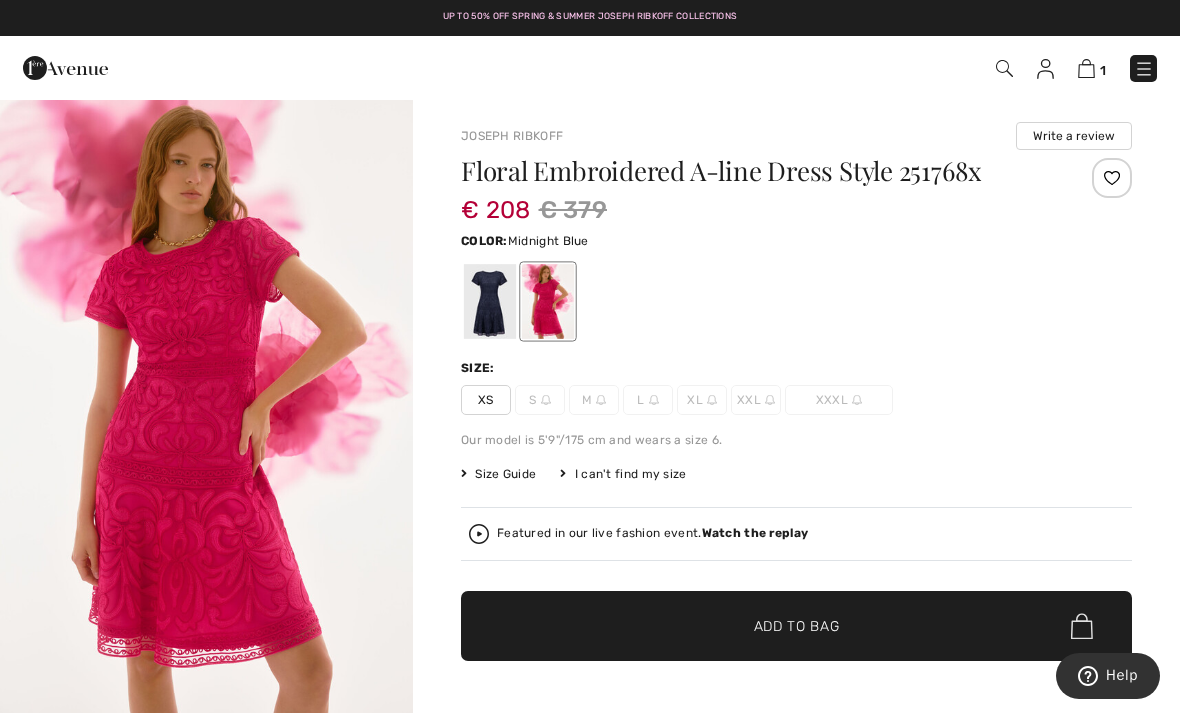 click at bounding box center (490, 301) 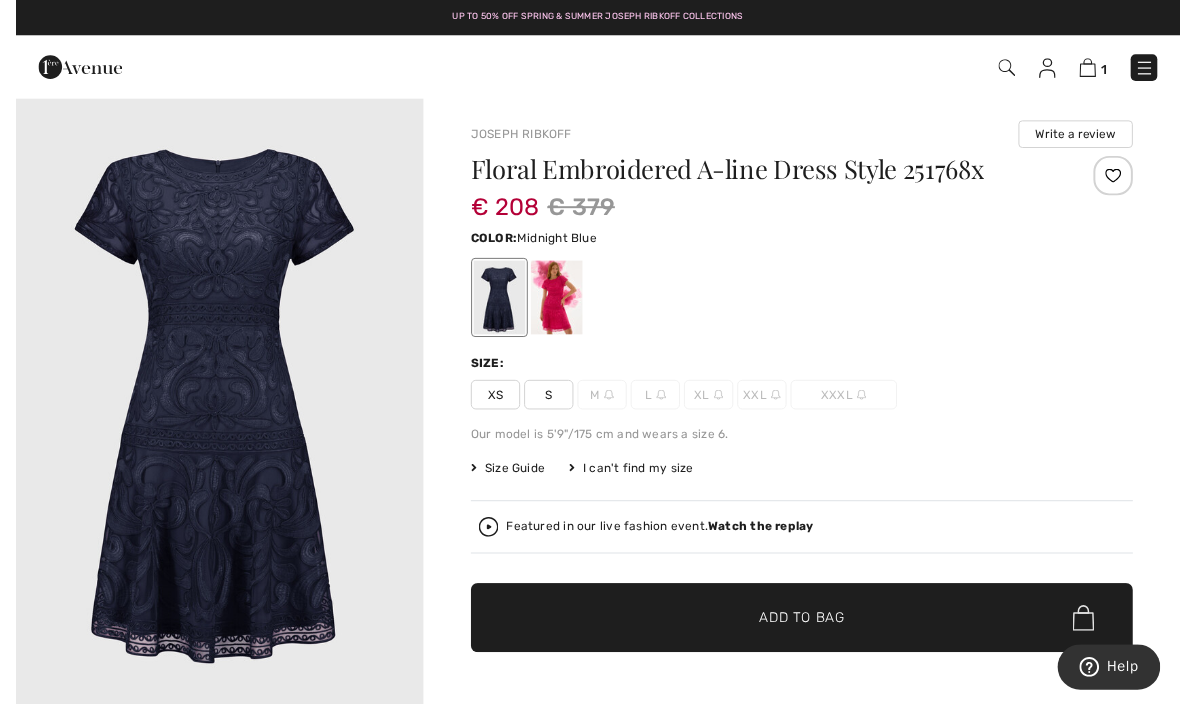 scroll, scrollTop: 2, scrollLeft: 0, axis: vertical 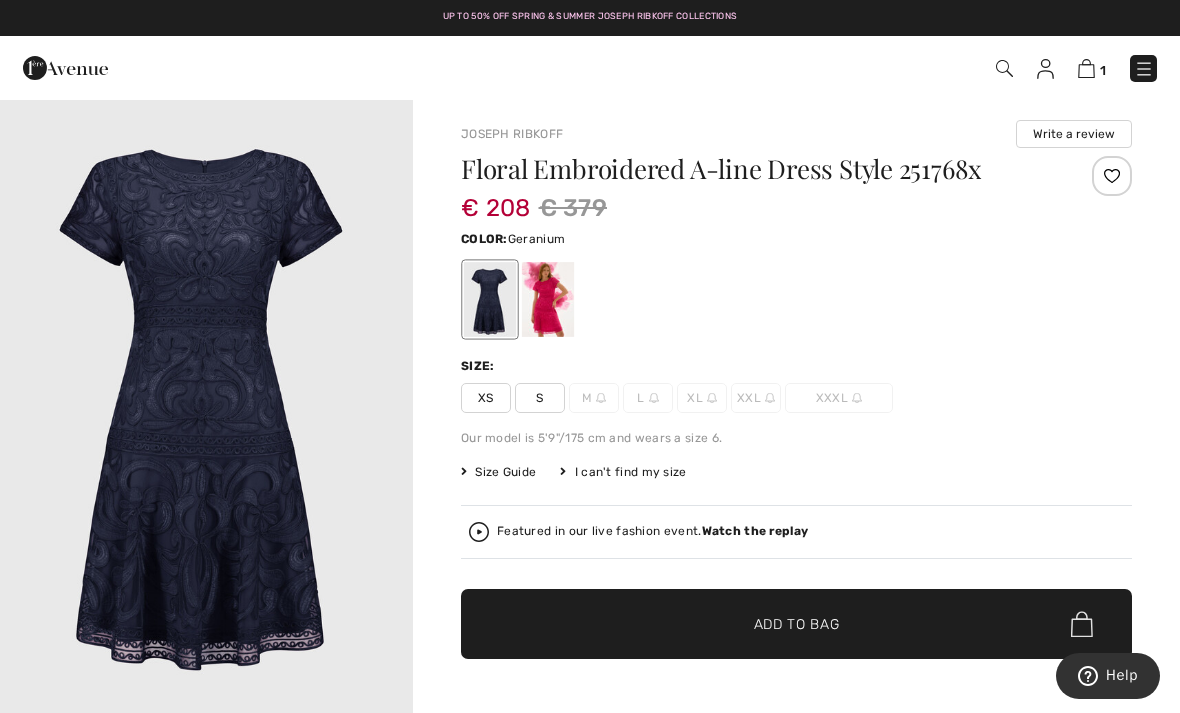 click at bounding box center (548, 299) 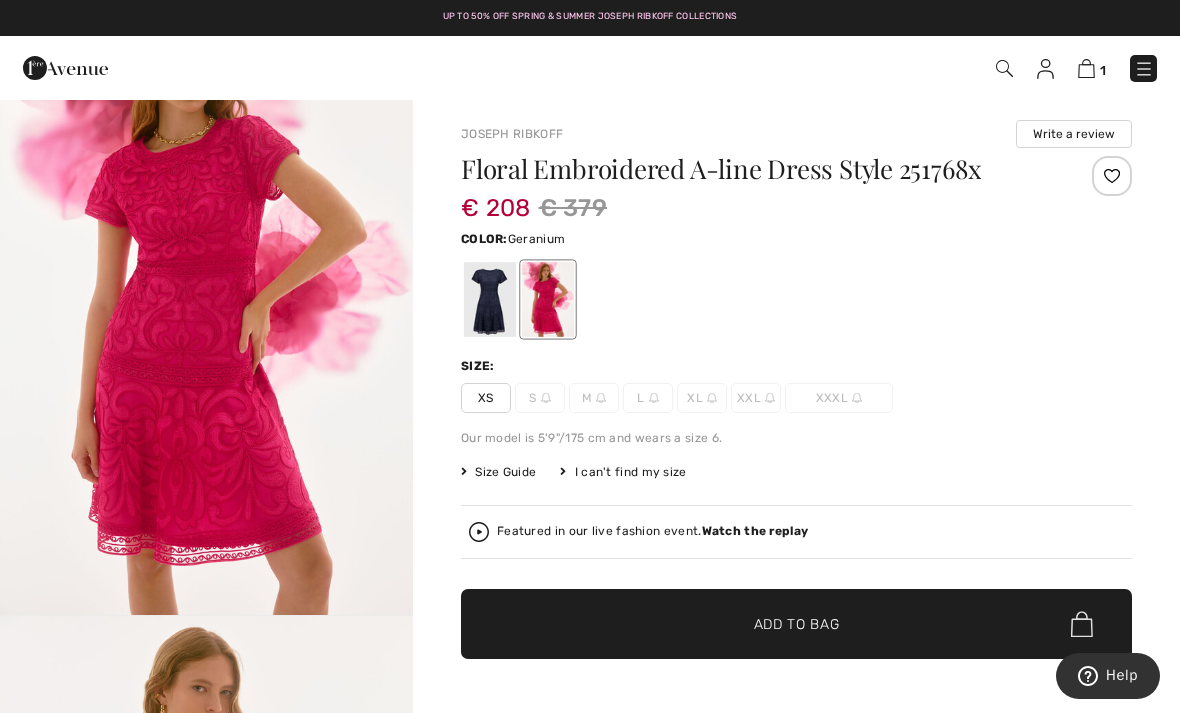 scroll, scrollTop: 0, scrollLeft: 0, axis: both 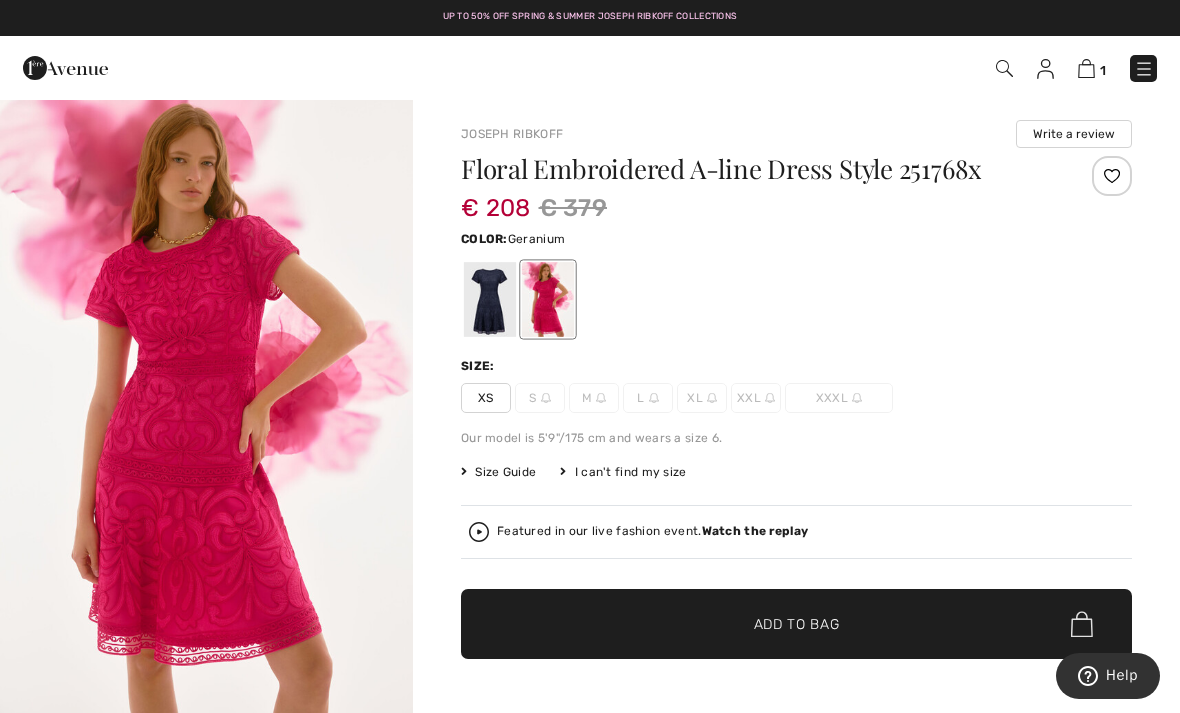 click at bounding box center [206, 405] 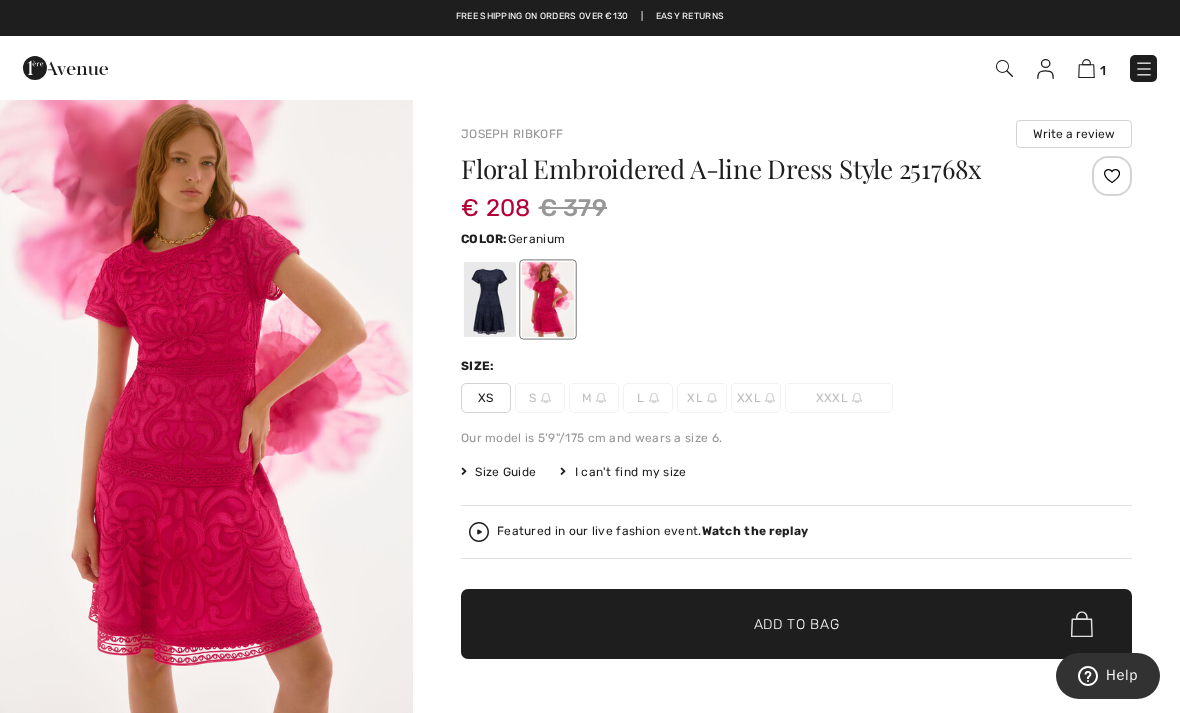 click at bounding box center [1086, 68] 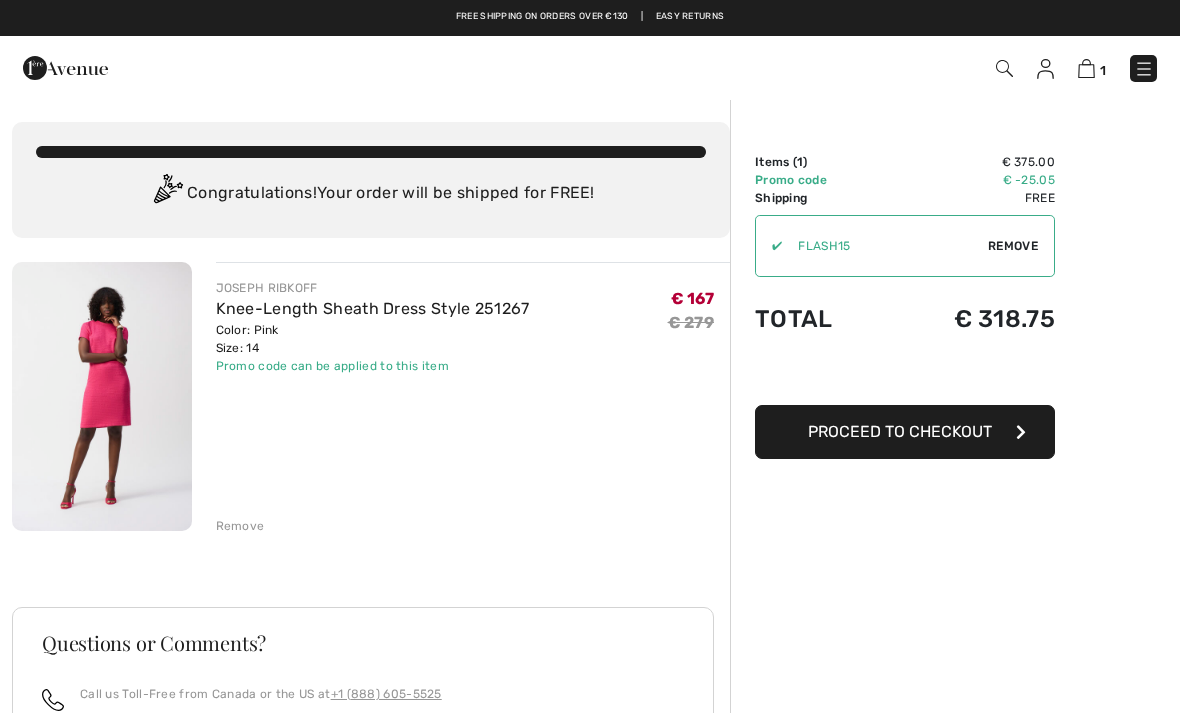 scroll, scrollTop: 0, scrollLeft: 0, axis: both 